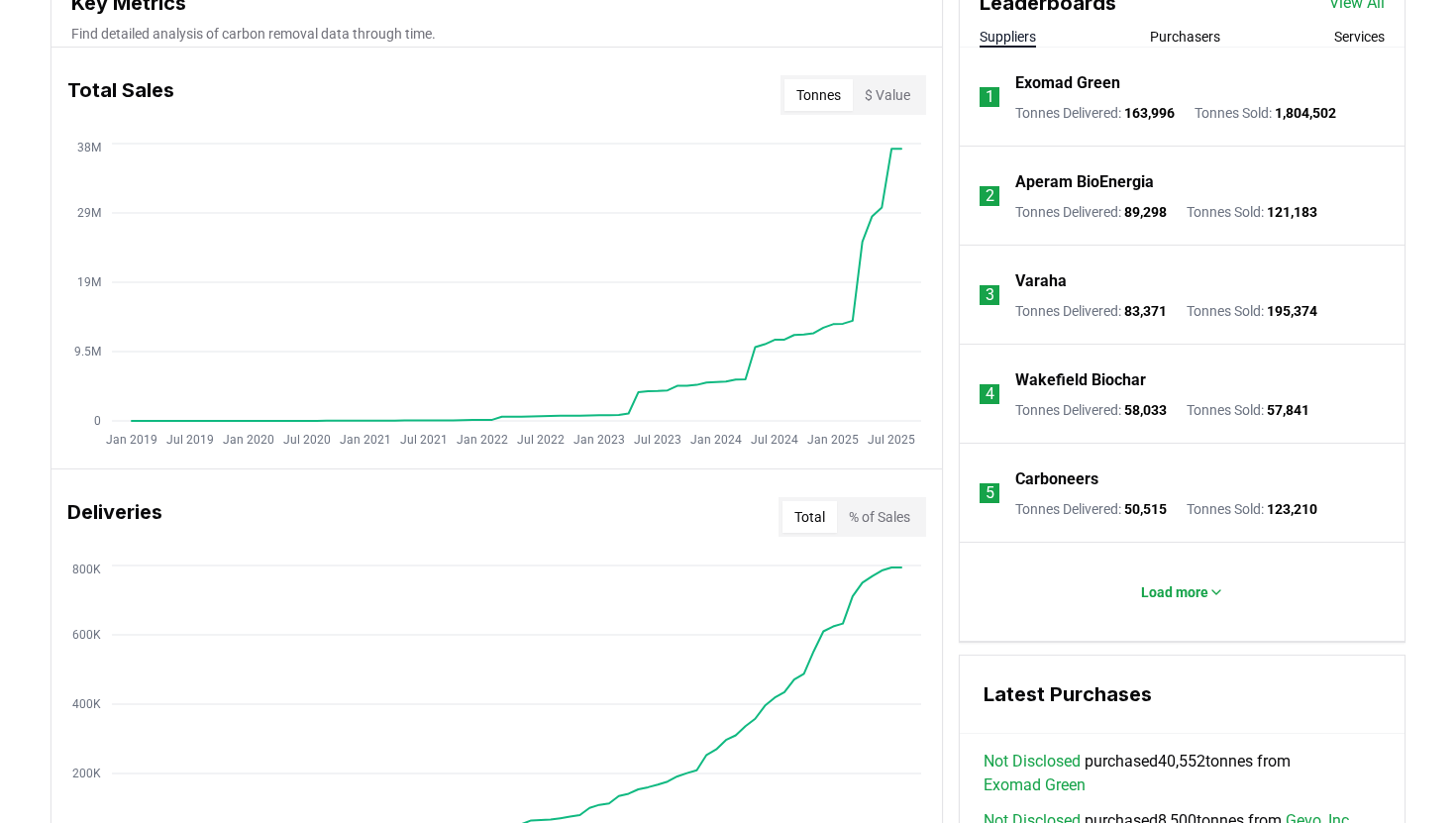 scroll, scrollTop: 701, scrollLeft: 0, axis: vertical 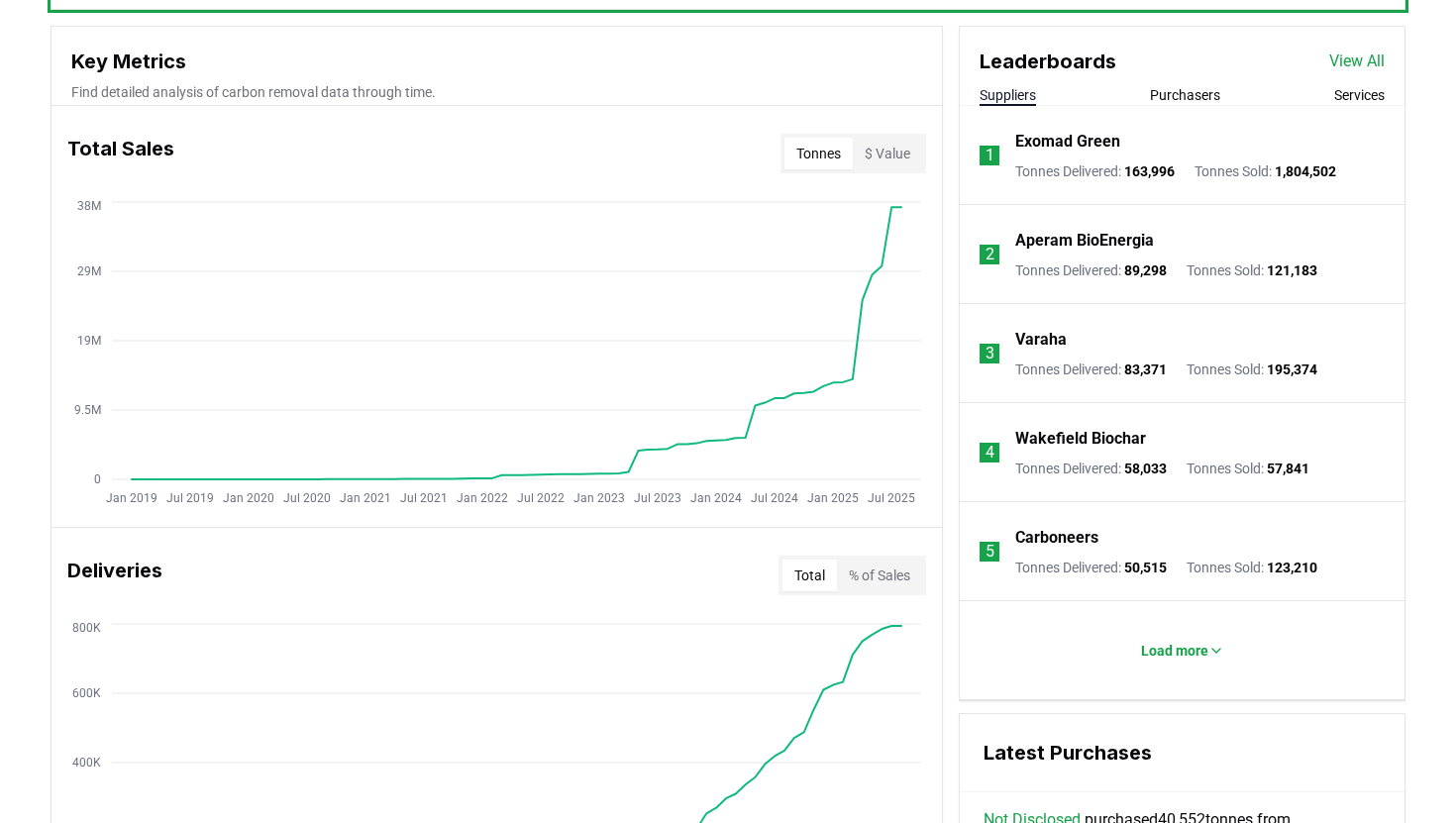 click on "View All" at bounding box center [1357, 61] 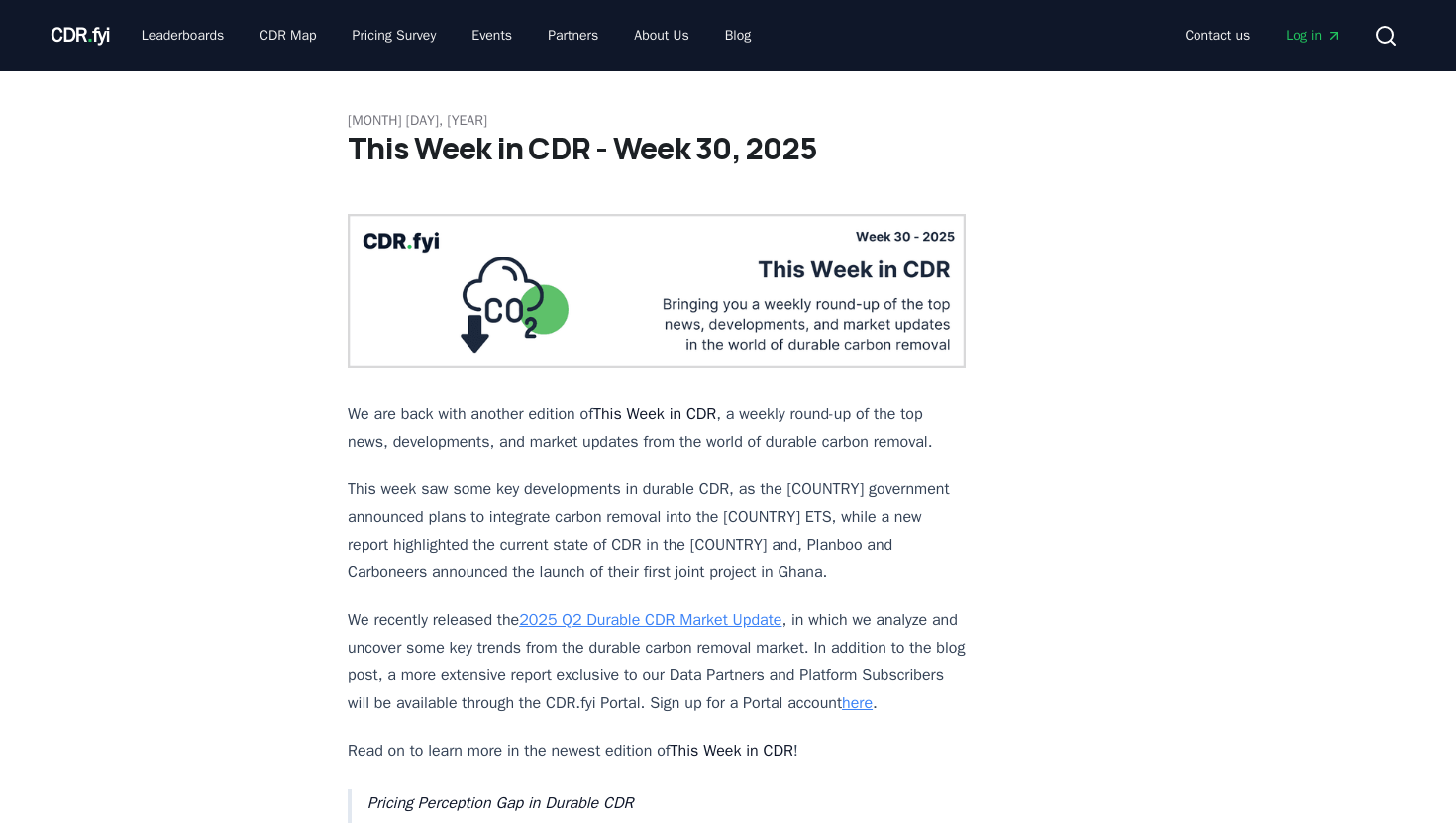 scroll, scrollTop: 0, scrollLeft: 0, axis: both 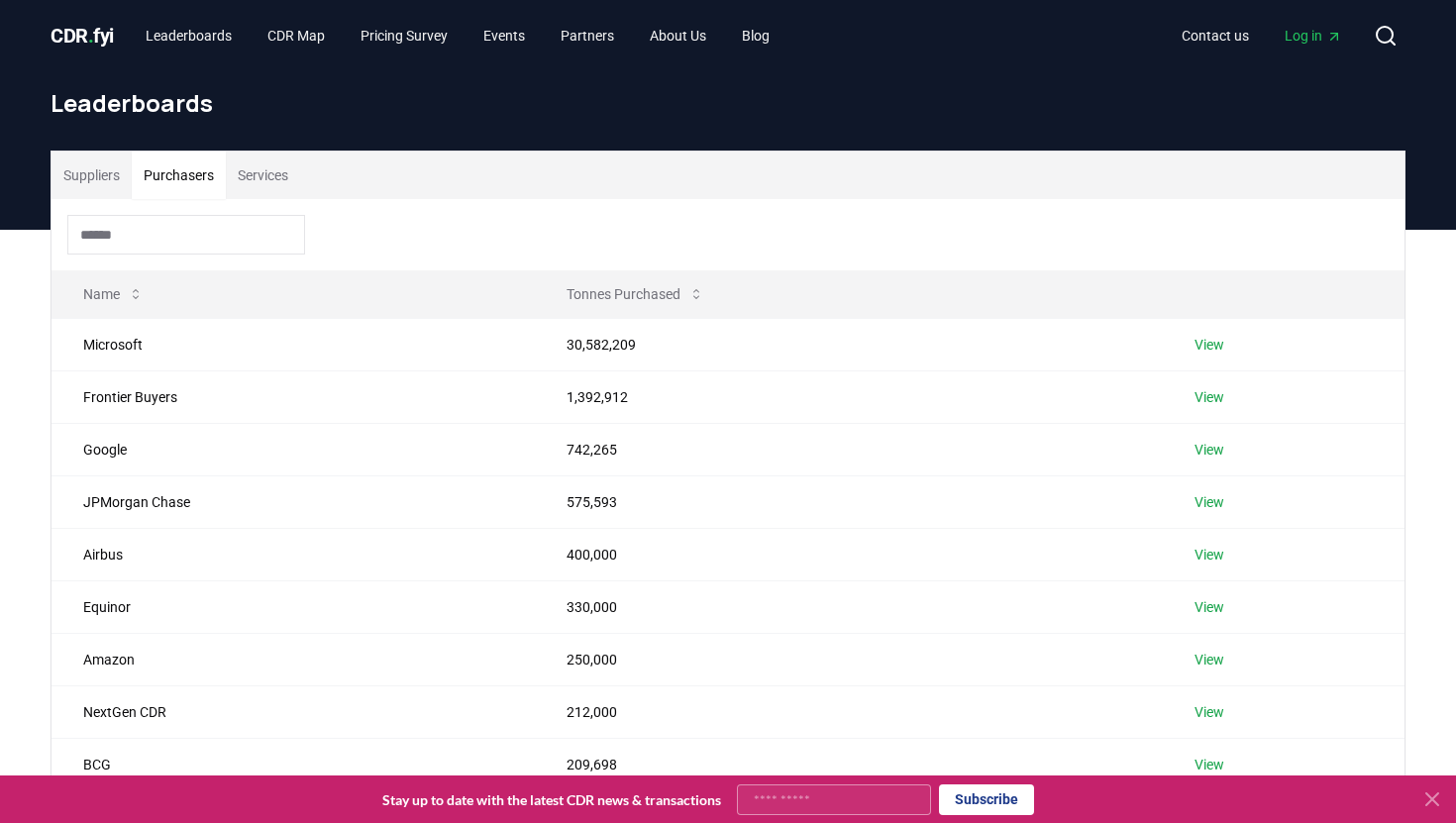click on "Purchasers" at bounding box center [178, 175] 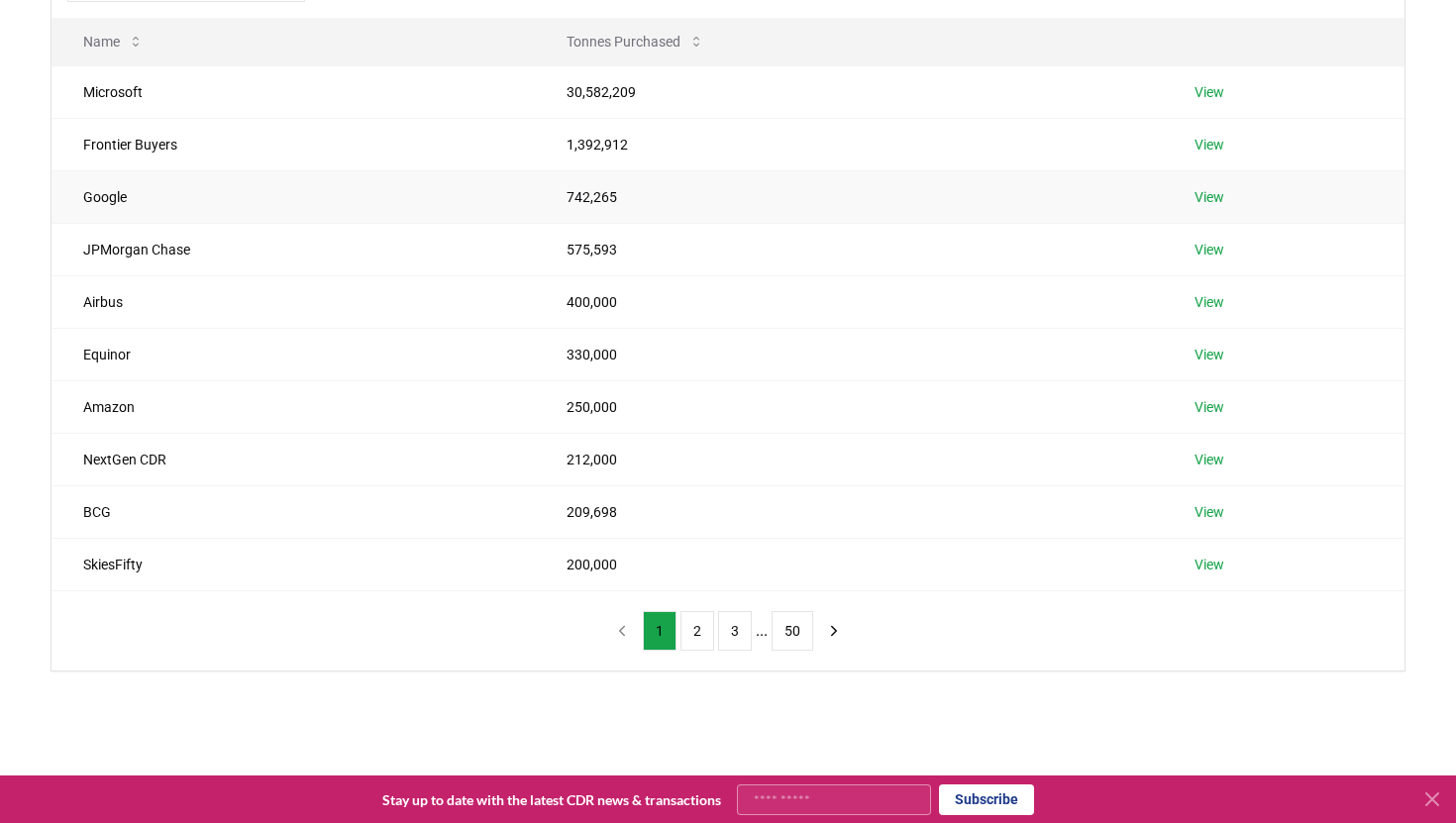 scroll, scrollTop: 261, scrollLeft: 0, axis: vertical 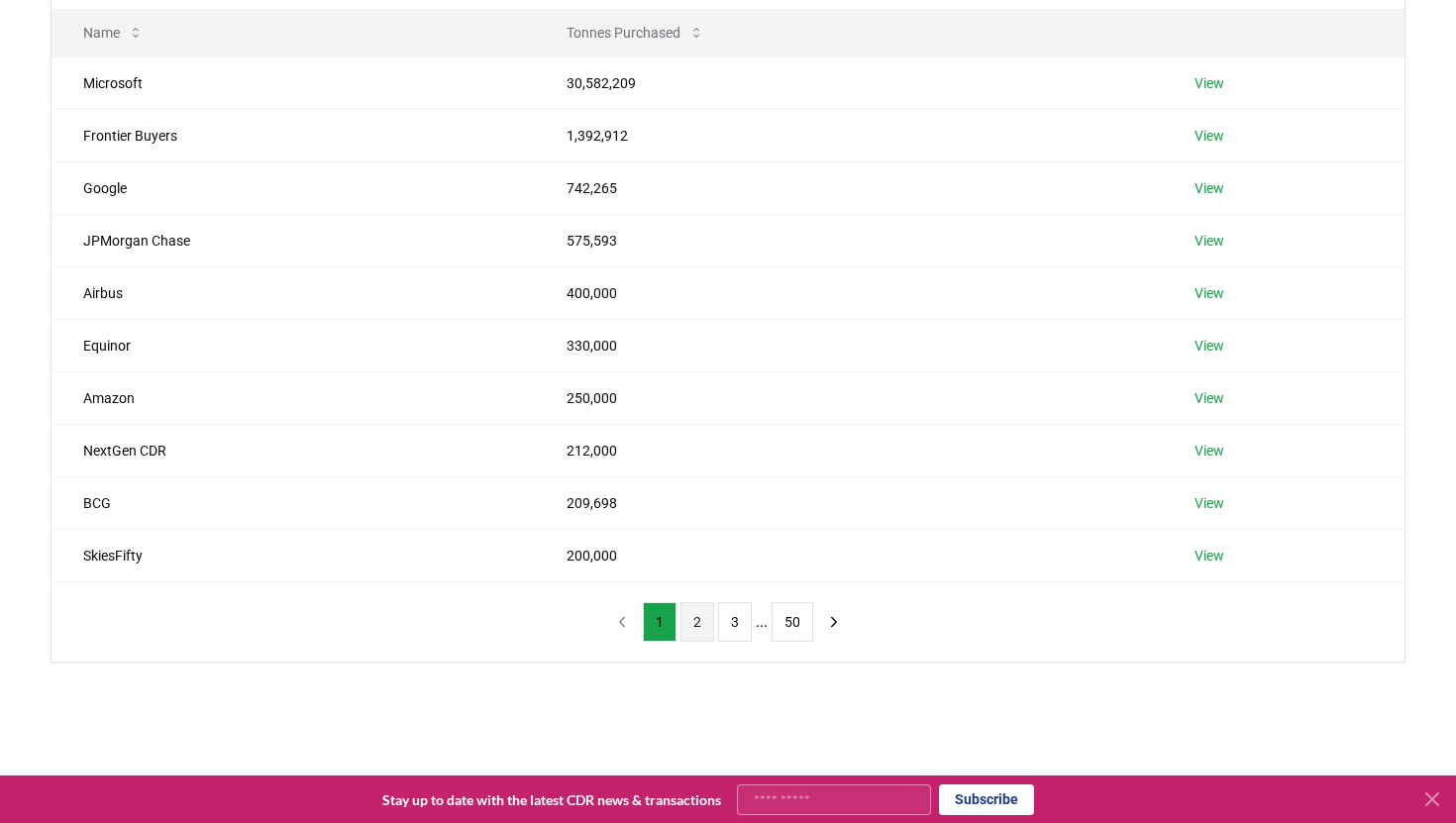 click on "2" at bounding box center [697, 622] 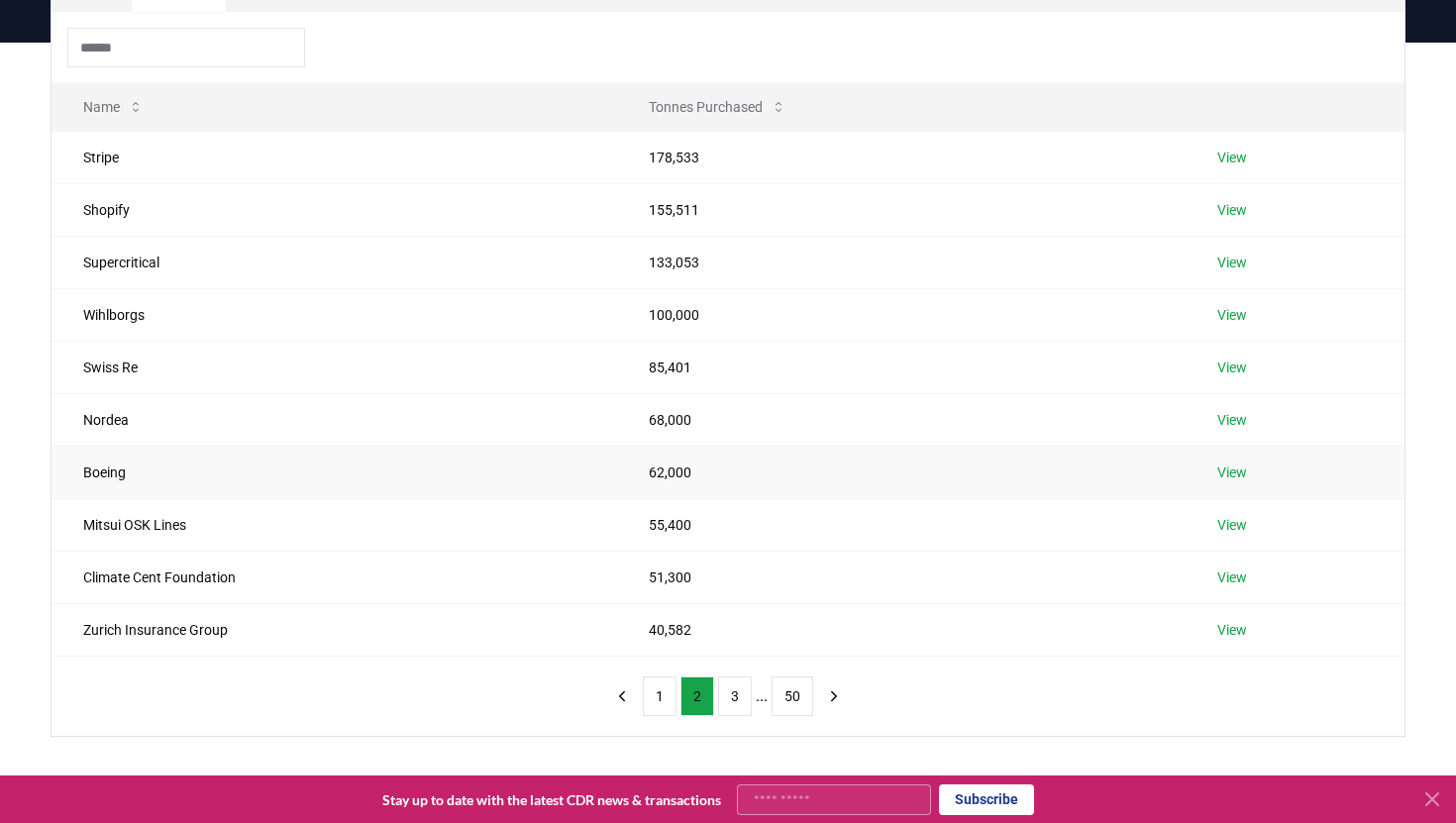 scroll, scrollTop: 196, scrollLeft: 0, axis: vertical 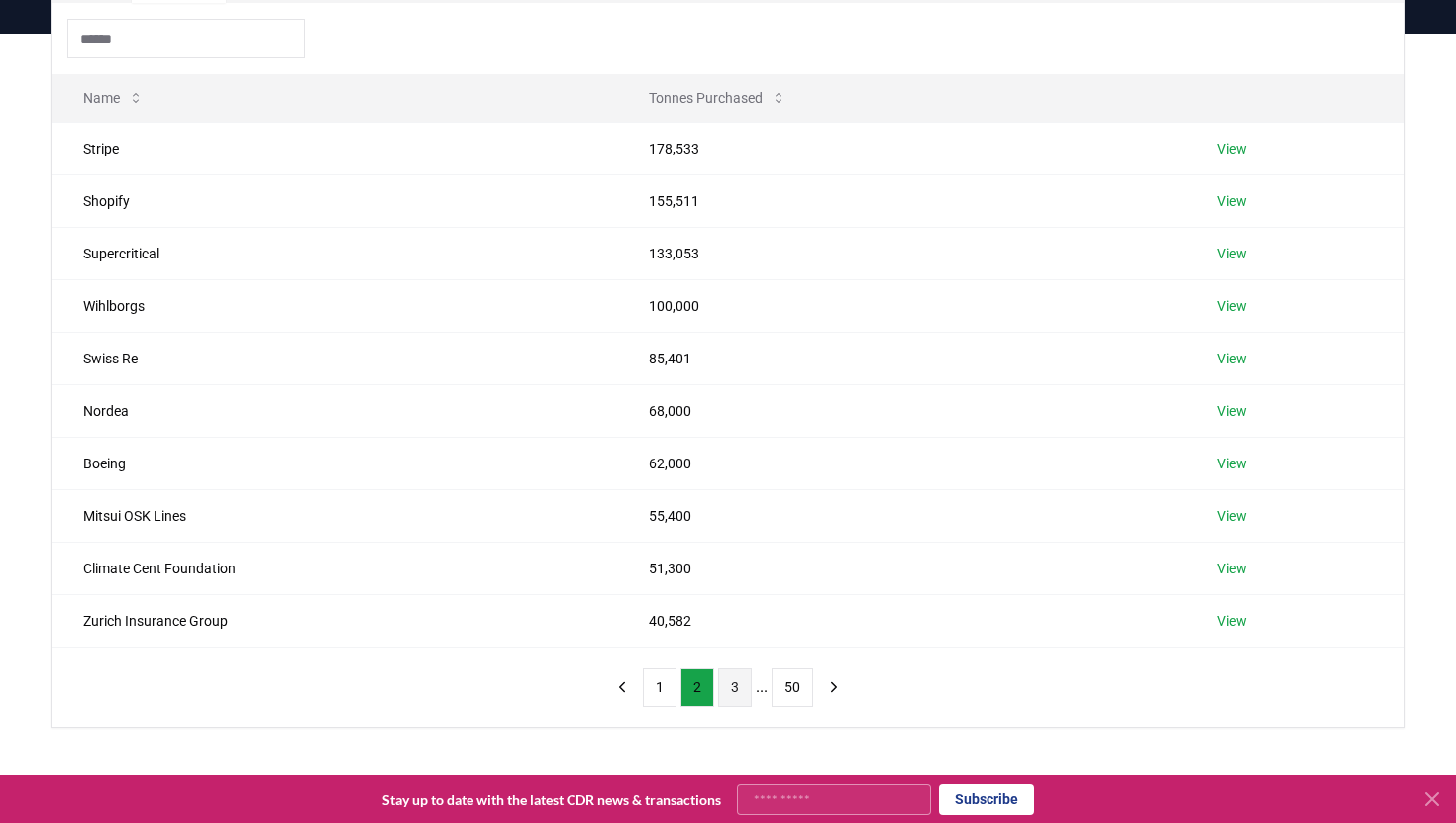 click on "3" at bounding box center (735, 687) 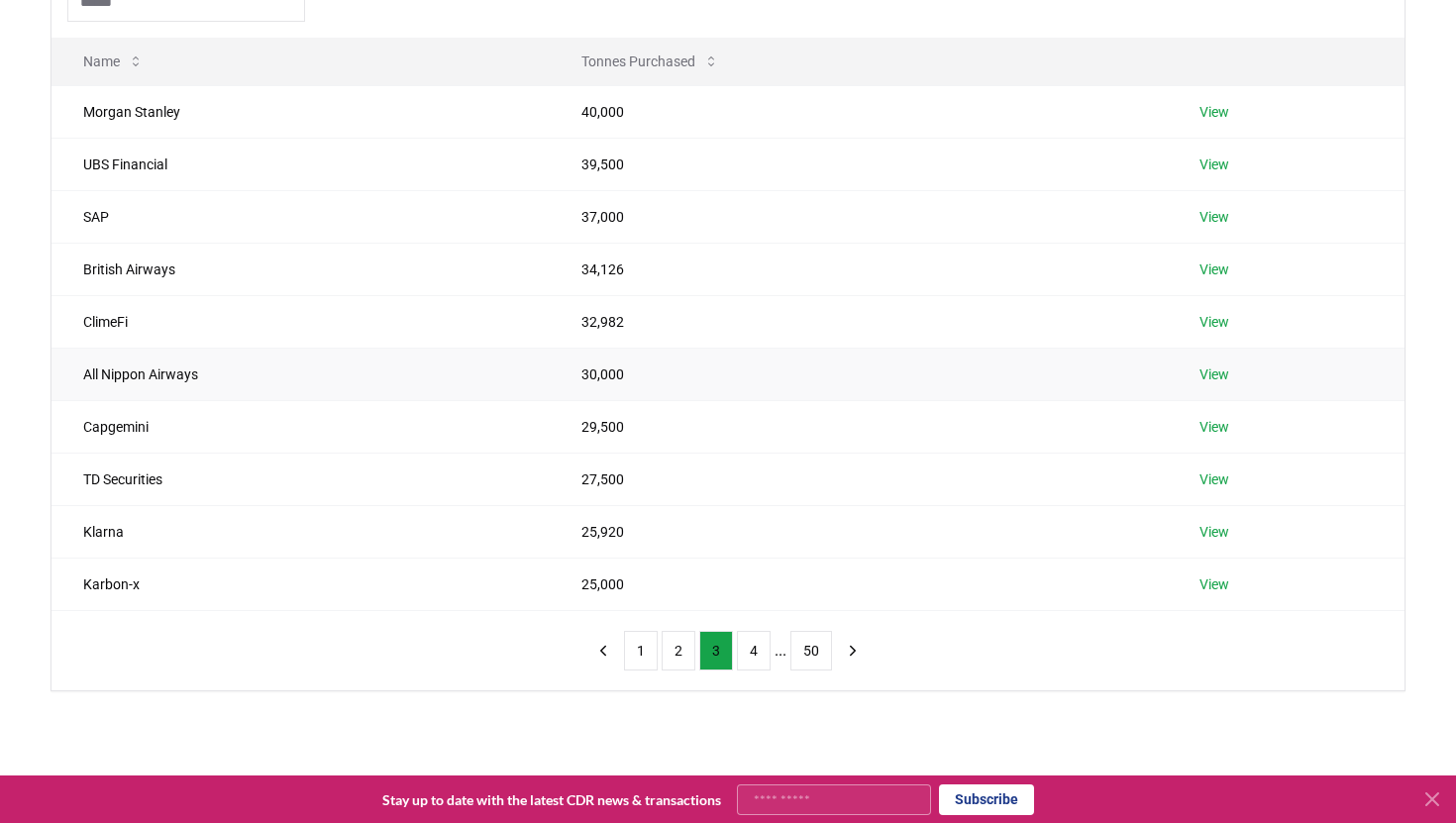 scroll, scrollTop: 268, scrollLeft: 0, axis: vertical 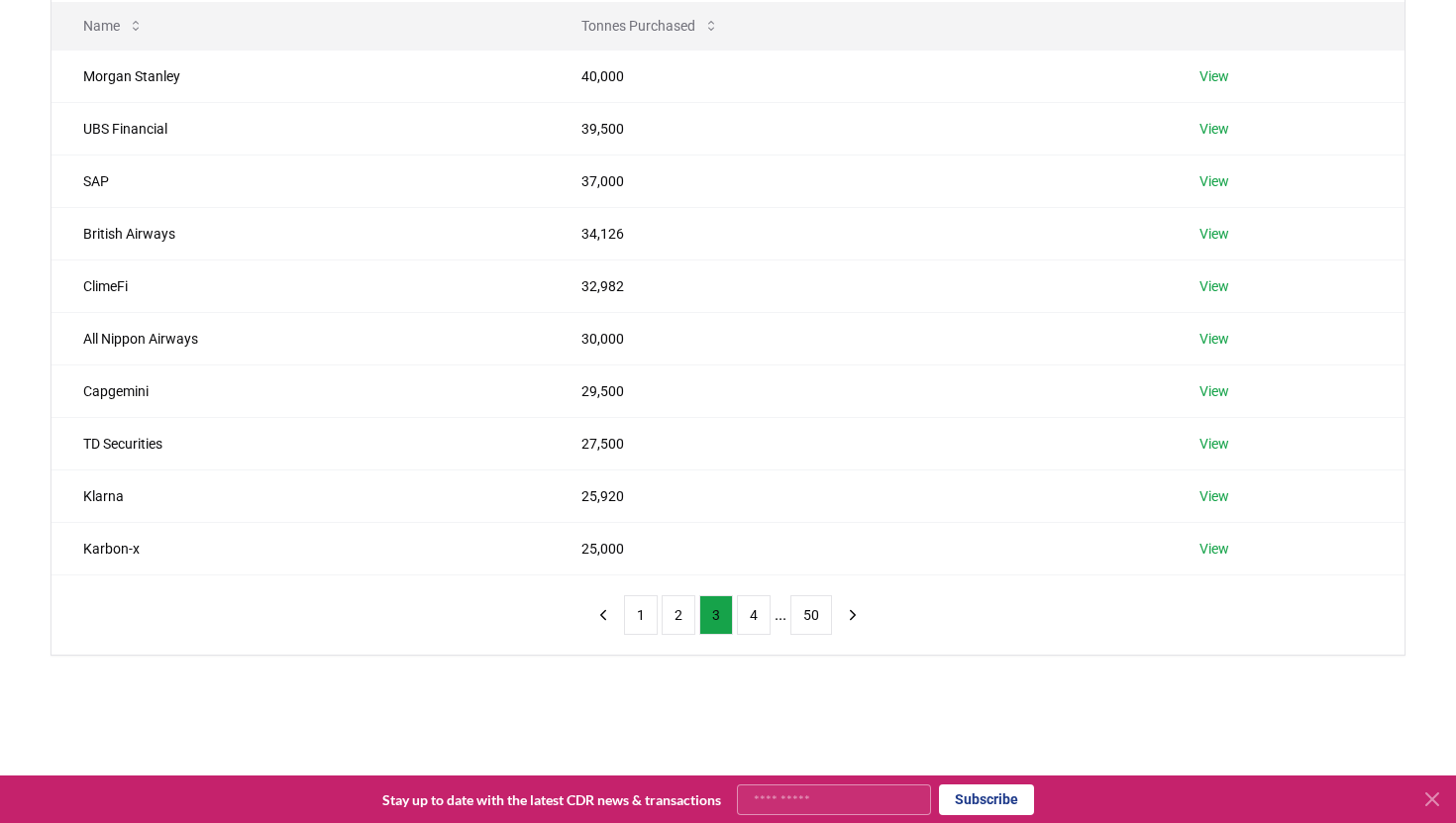 click on "1 2 3 4 ... 50" at bounding box center (728, 615) 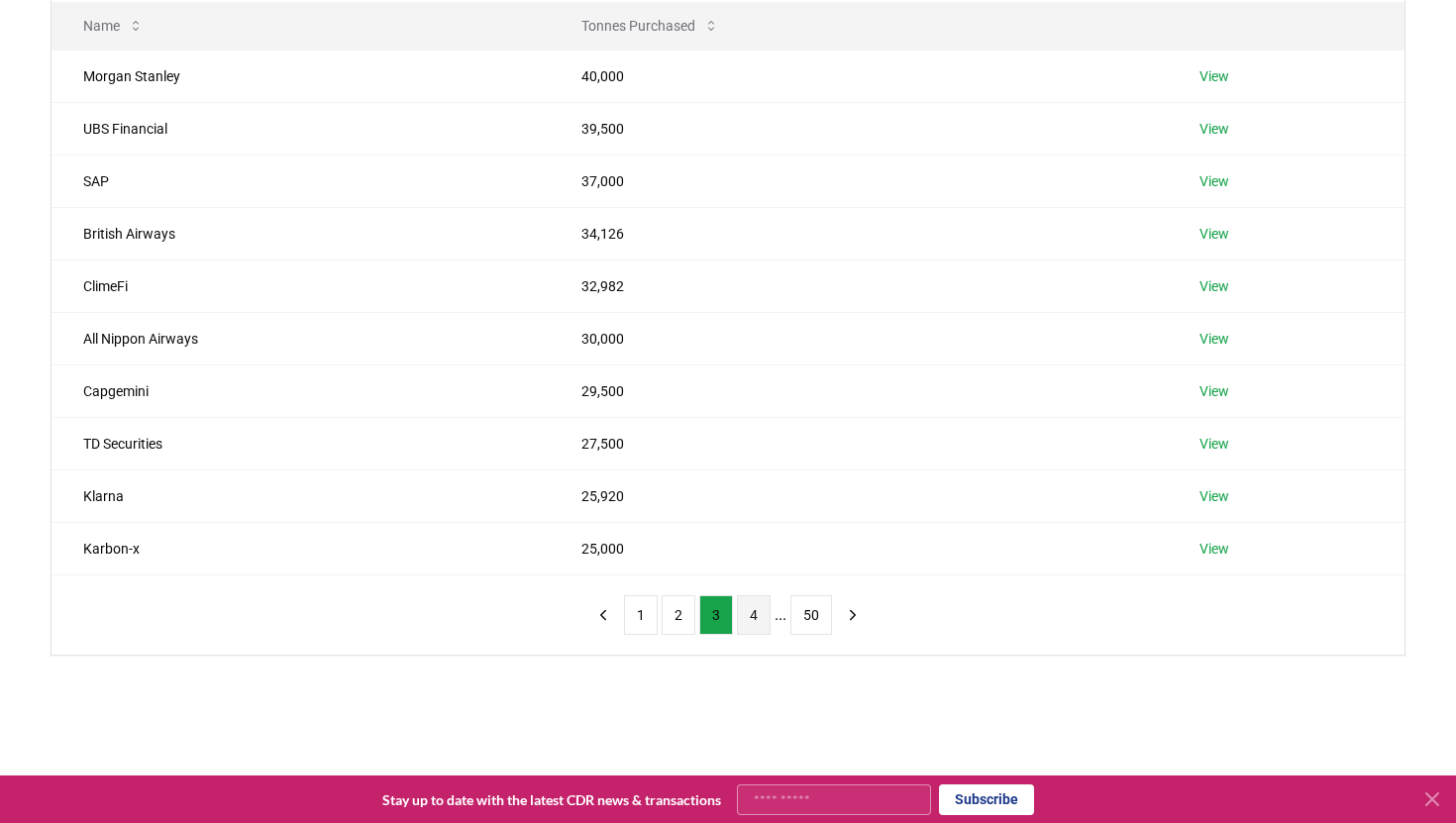 click on "4" at bounding box center (754, 615) 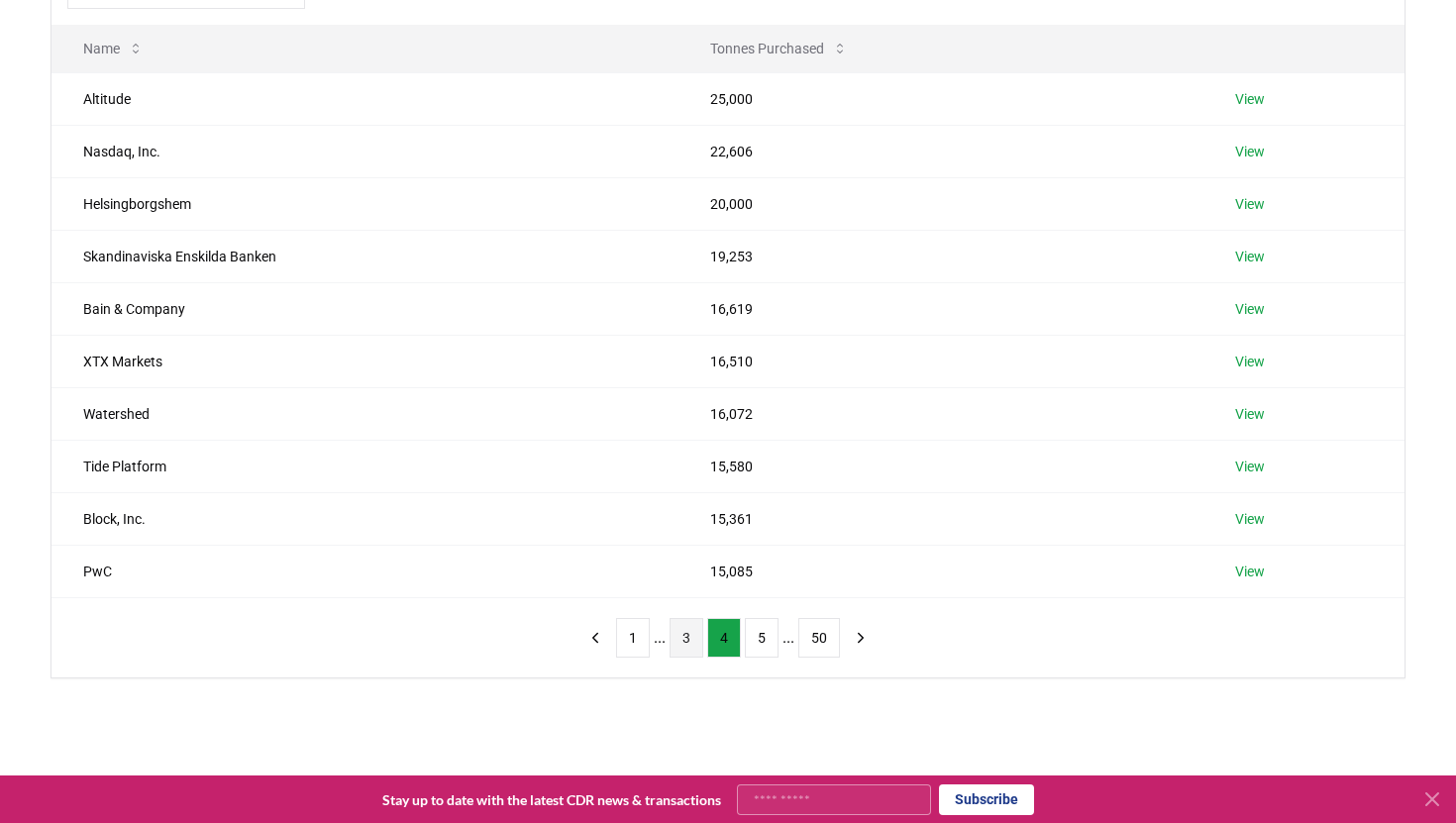 scroll, scrollTop: 238, scrollLeft: 0, axis: vertical 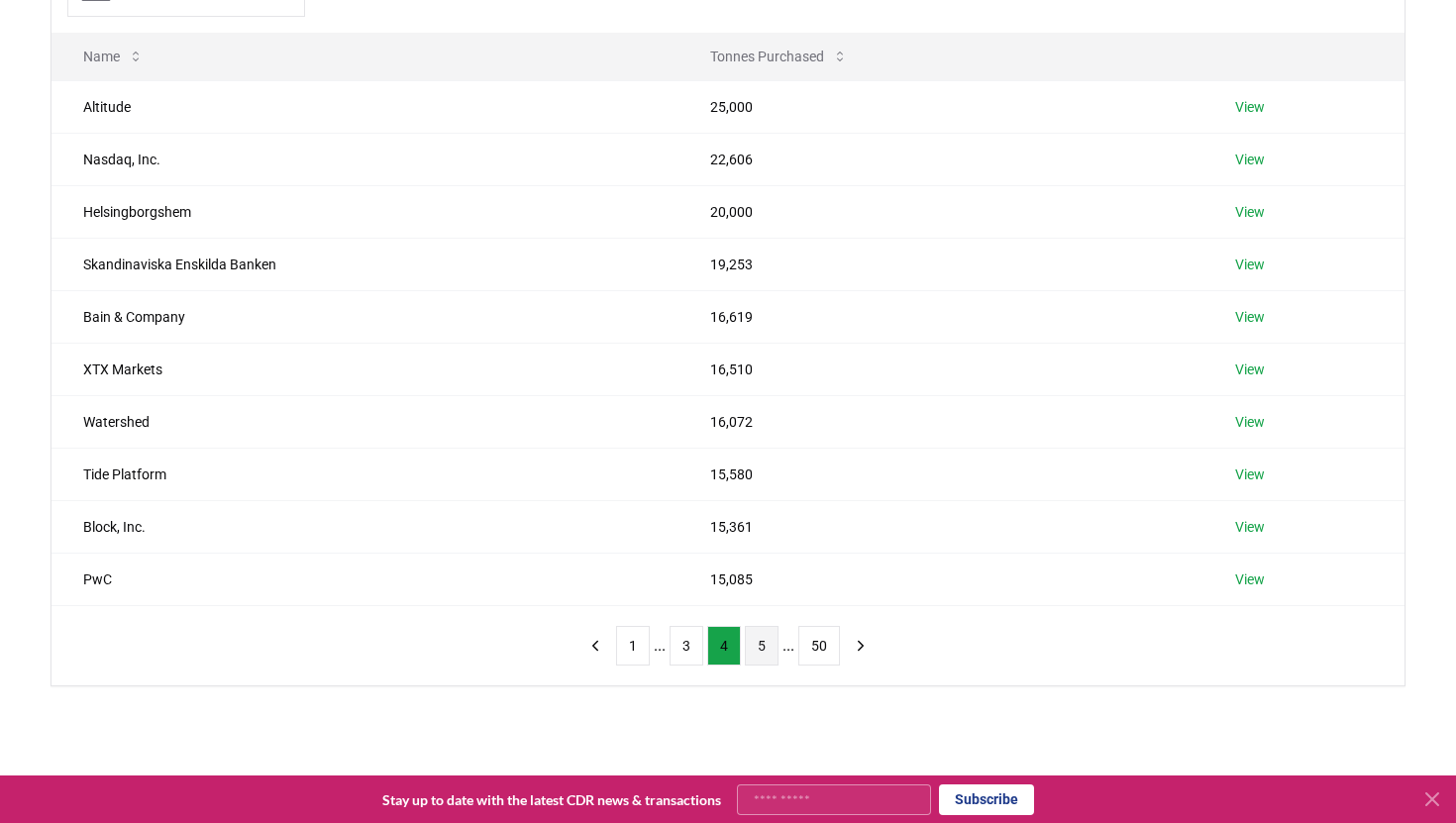 click on "5" at bounding box center (762, 646) 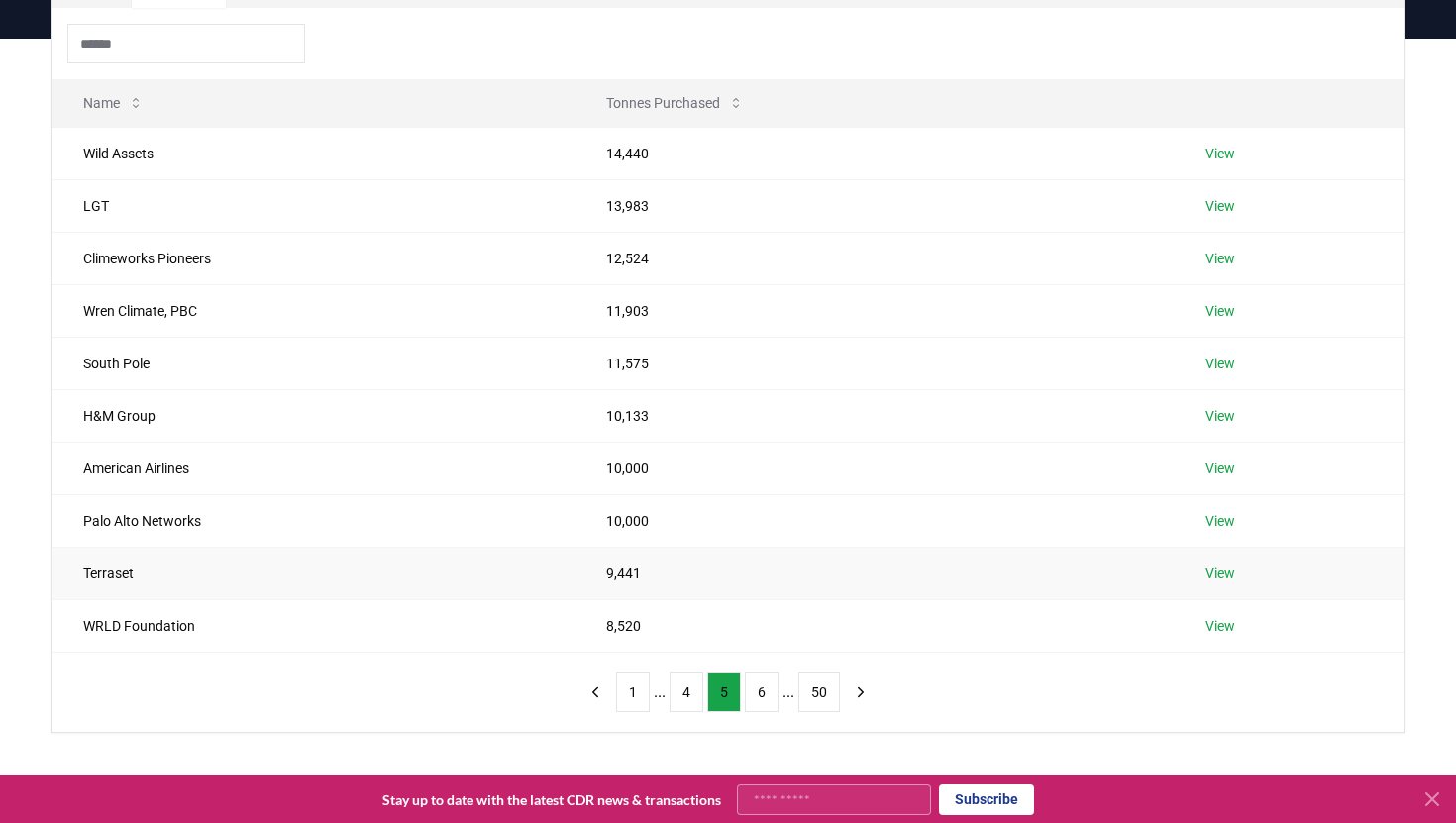 scroll, scrollTop: 189, scrollLeft: 0, axis: vertical 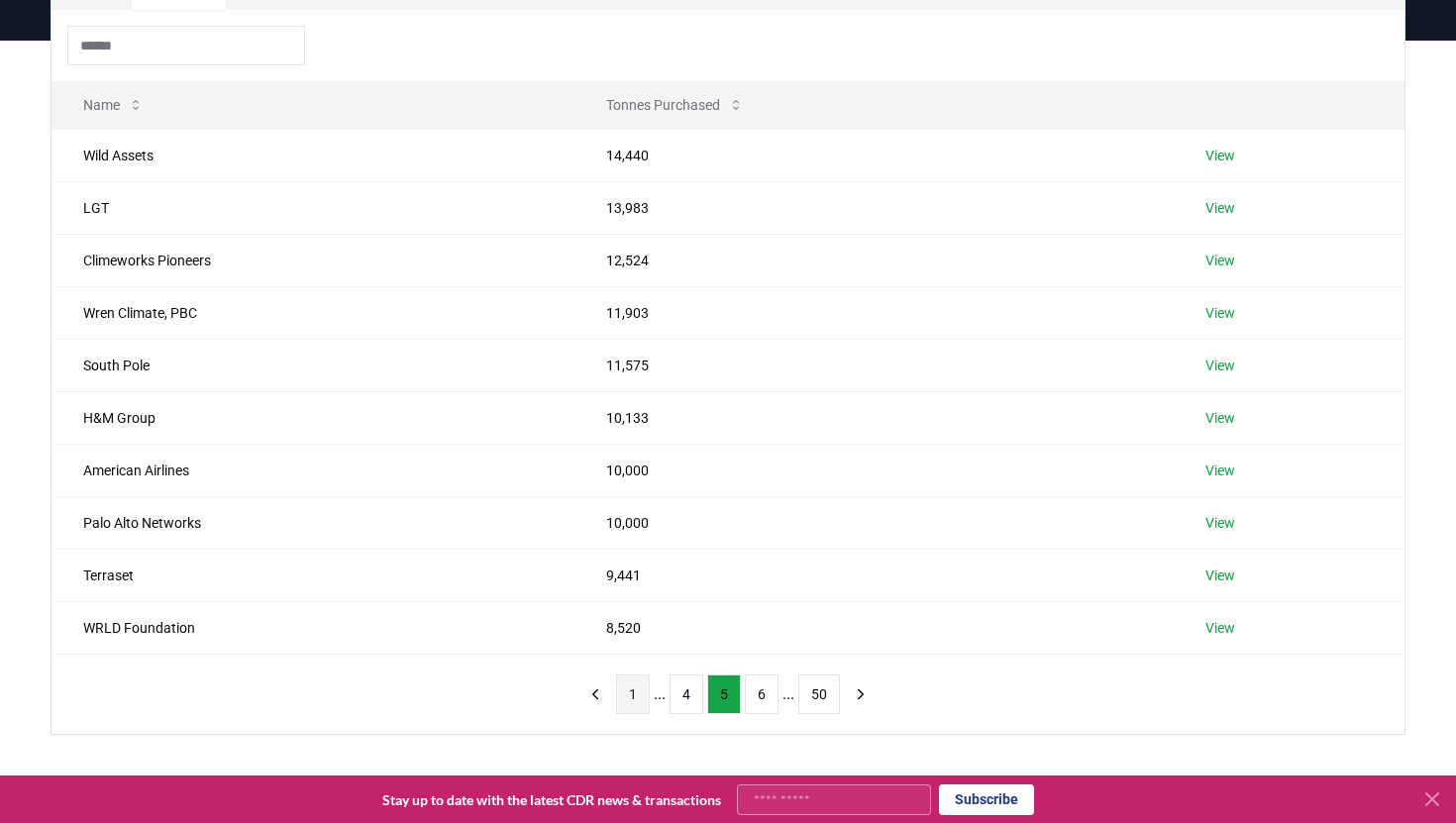 click on "1" at bounding box center (633, 694) 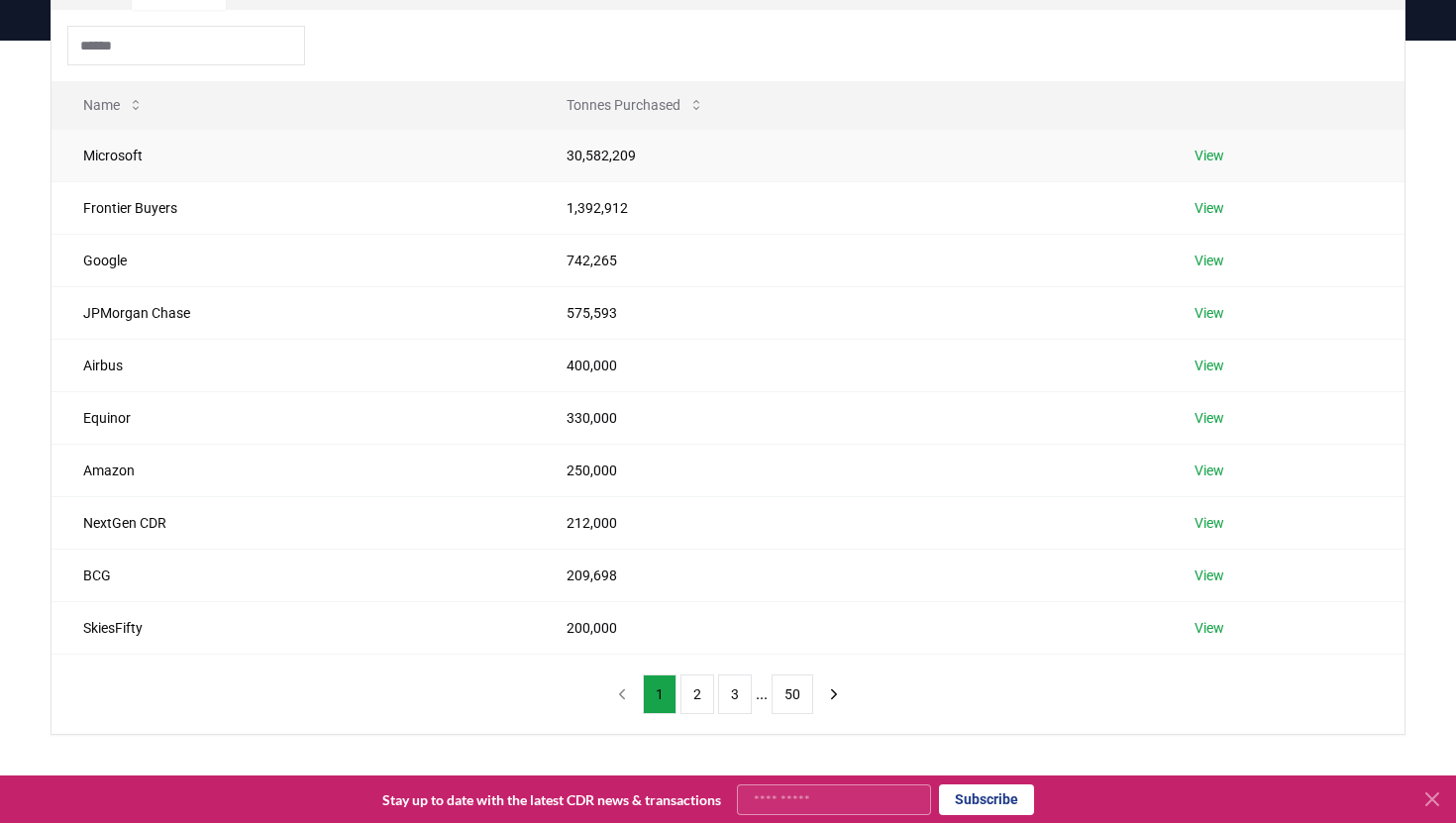 click on "Microsoft" at bounding box center (293, 154) 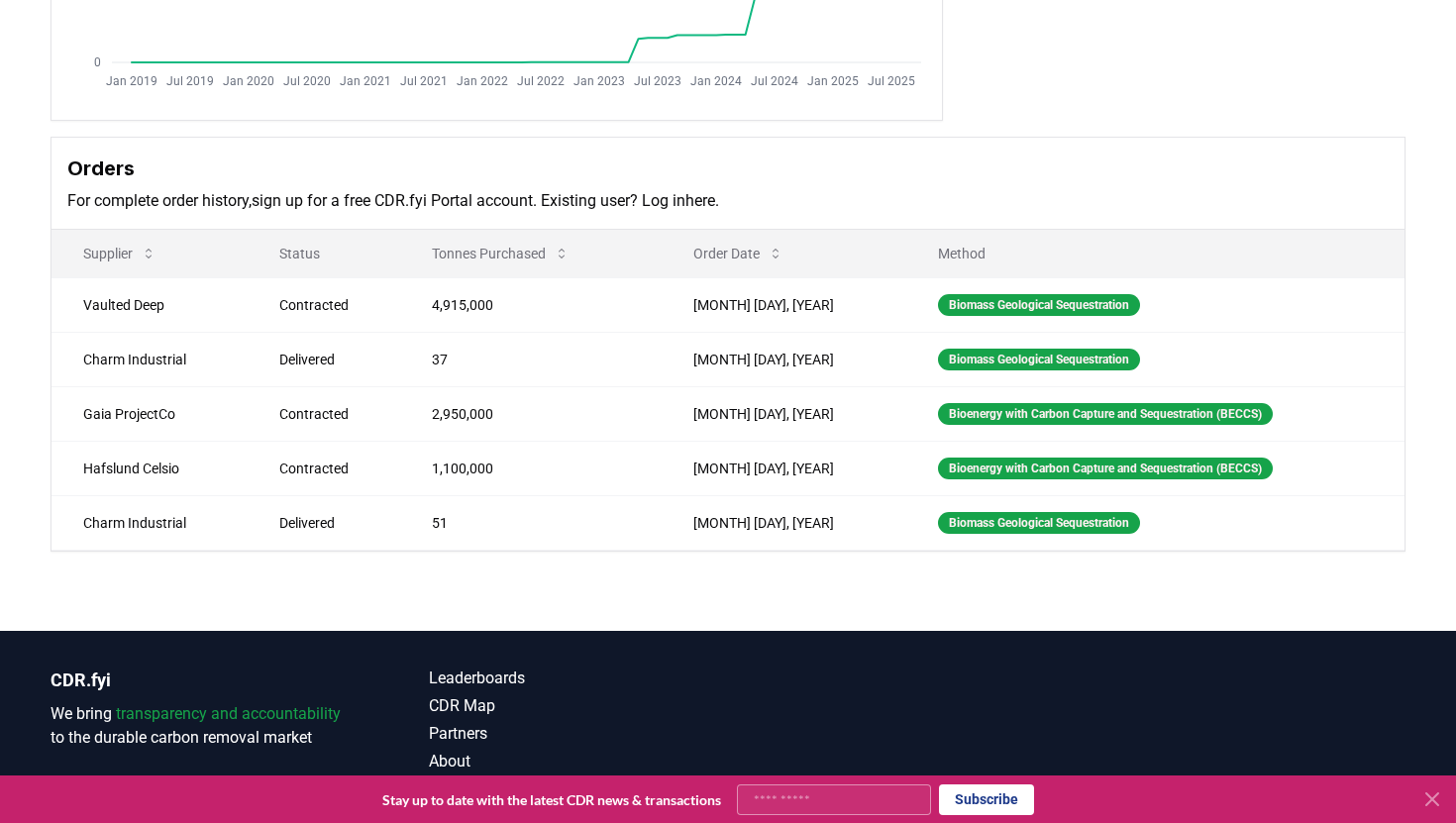 scroll, scrollTop: 453, scrollLeft: 0, axis: vertical 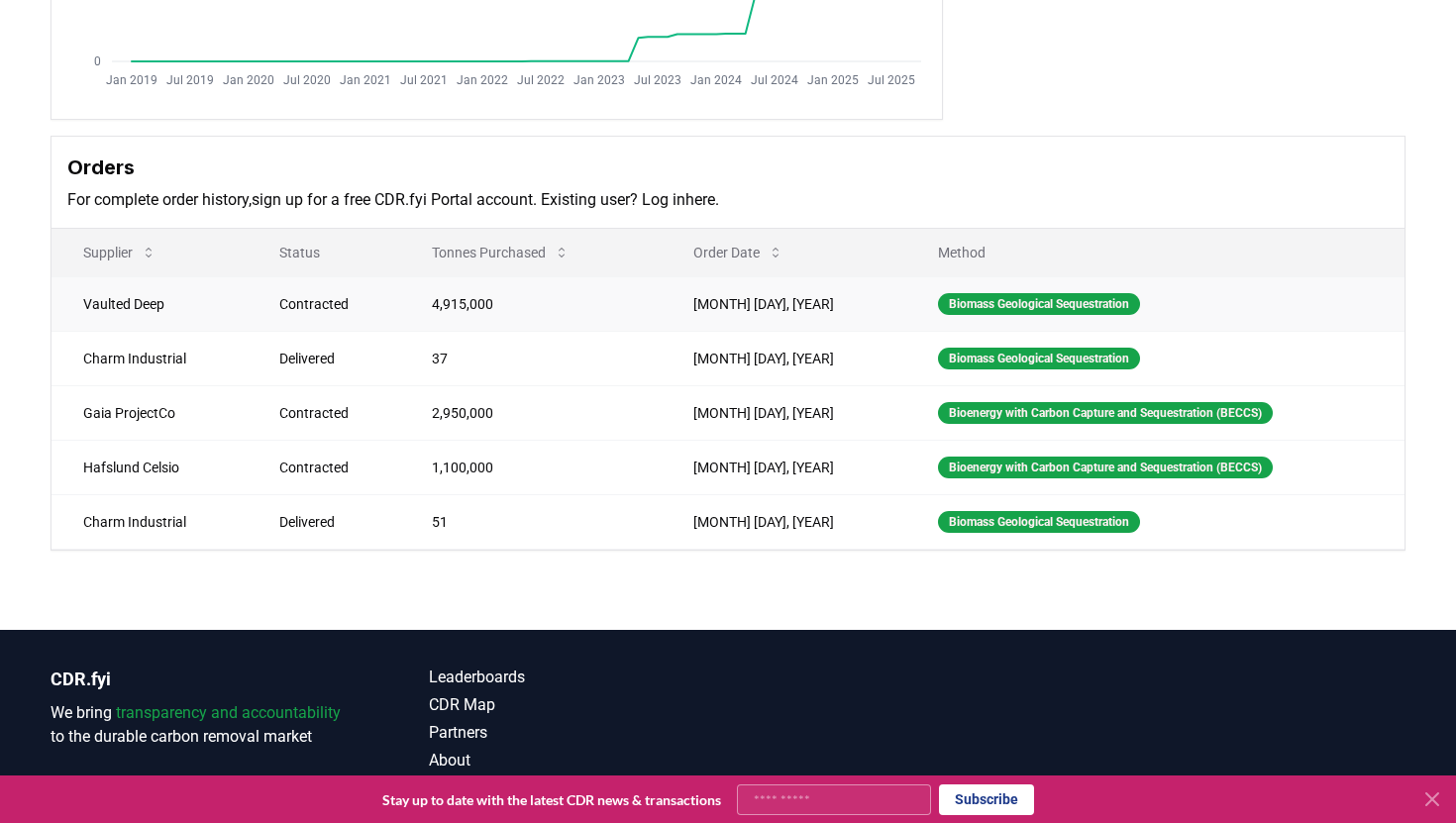 click on "Vaulted Deep" at bounding box center (150, 303) 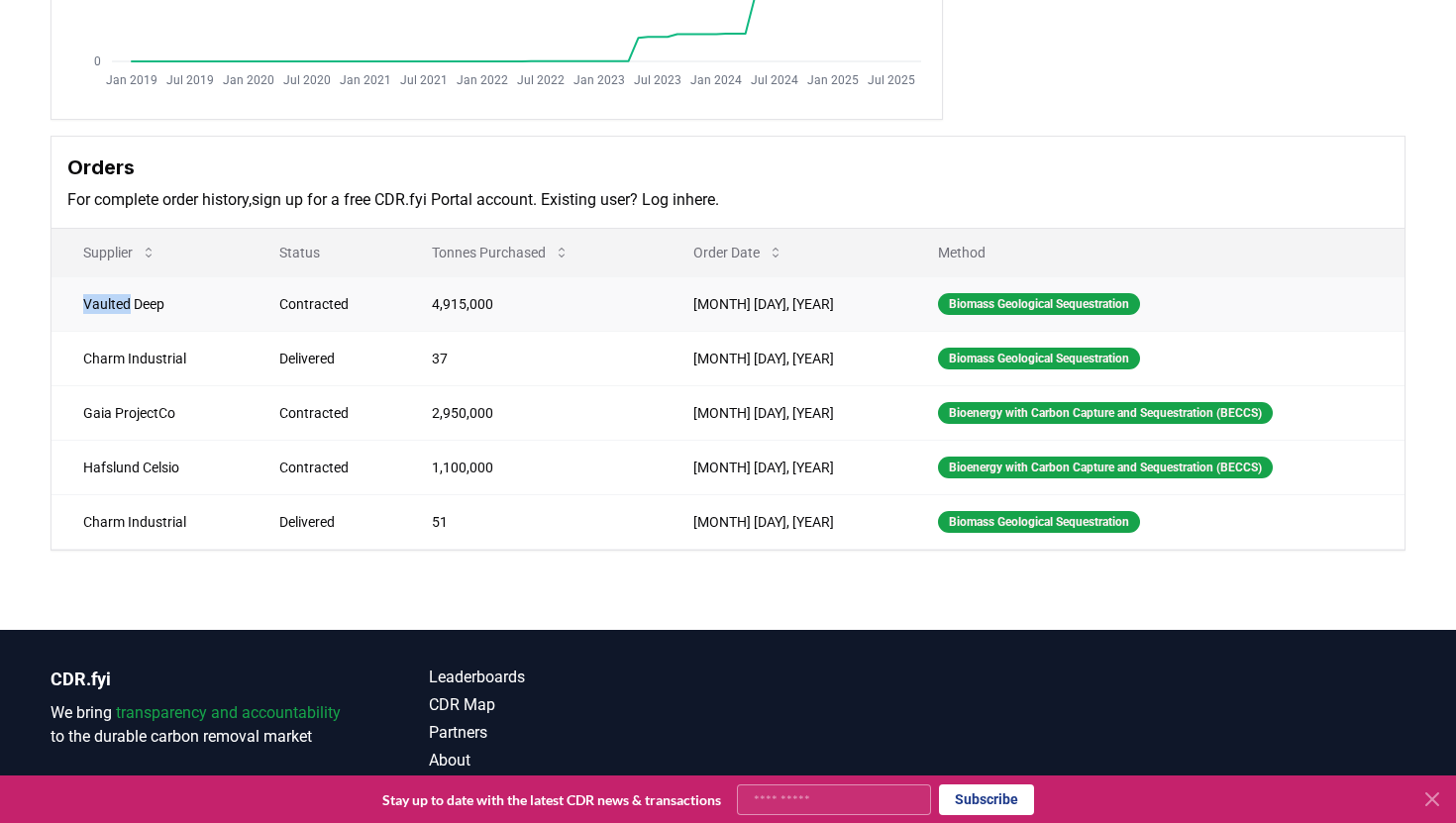 click on "Vaulted Deep" at bounding box center (150, 303) 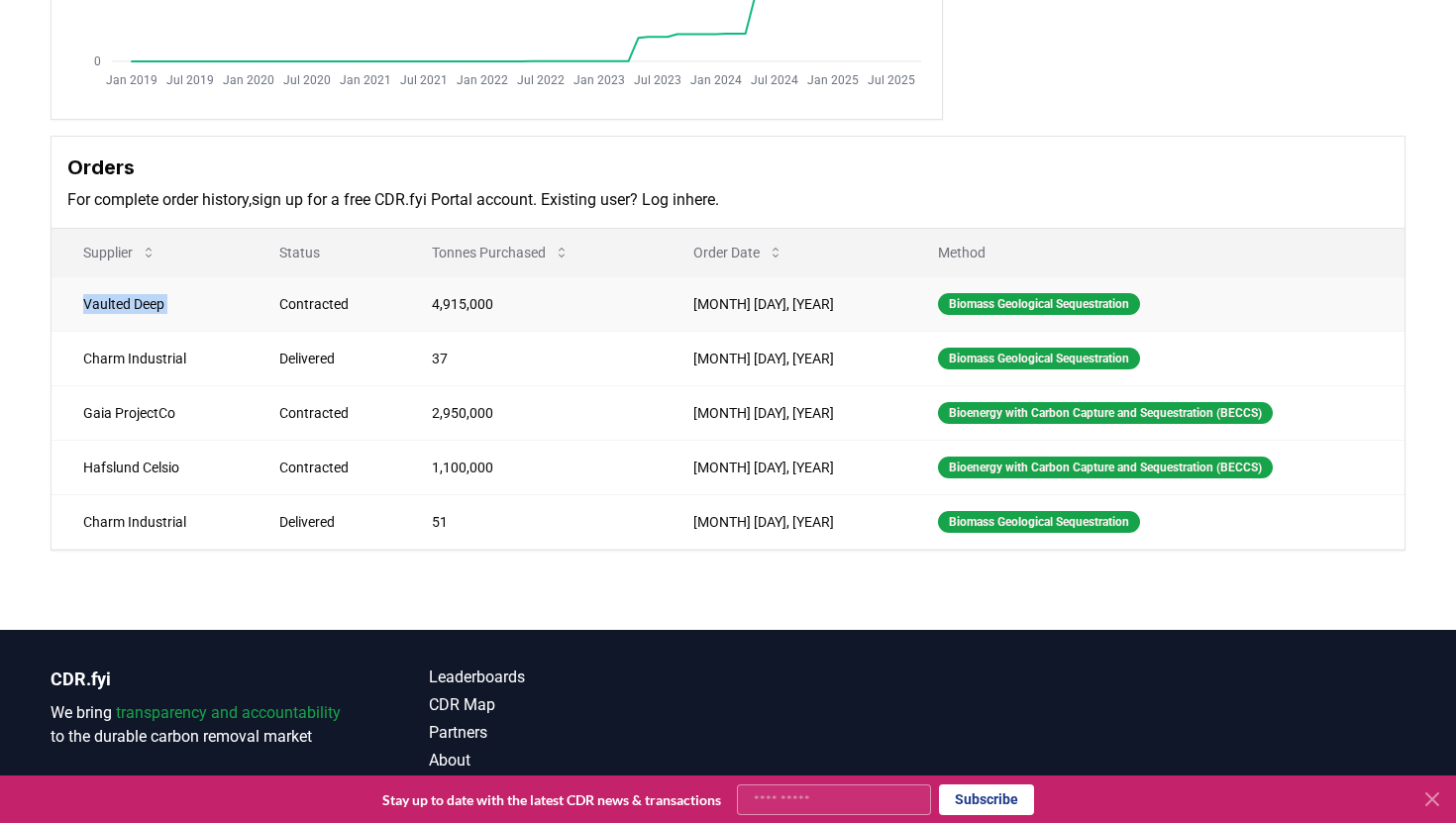 click on "Vaulted Deep" at bounding box center (150, 303) 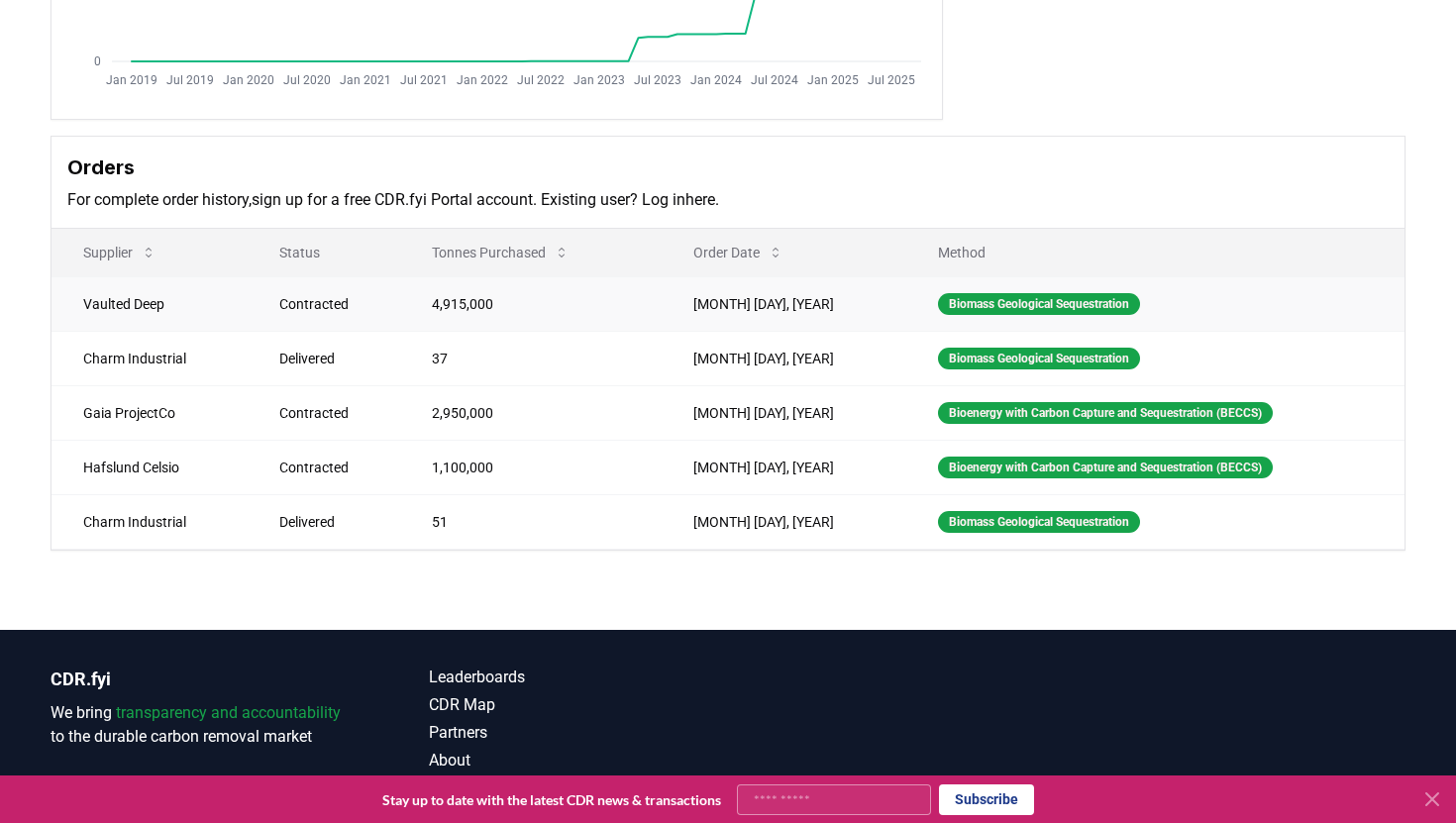 scroll, scrollTop: 427, scrollLeft: 0, axis: vertical 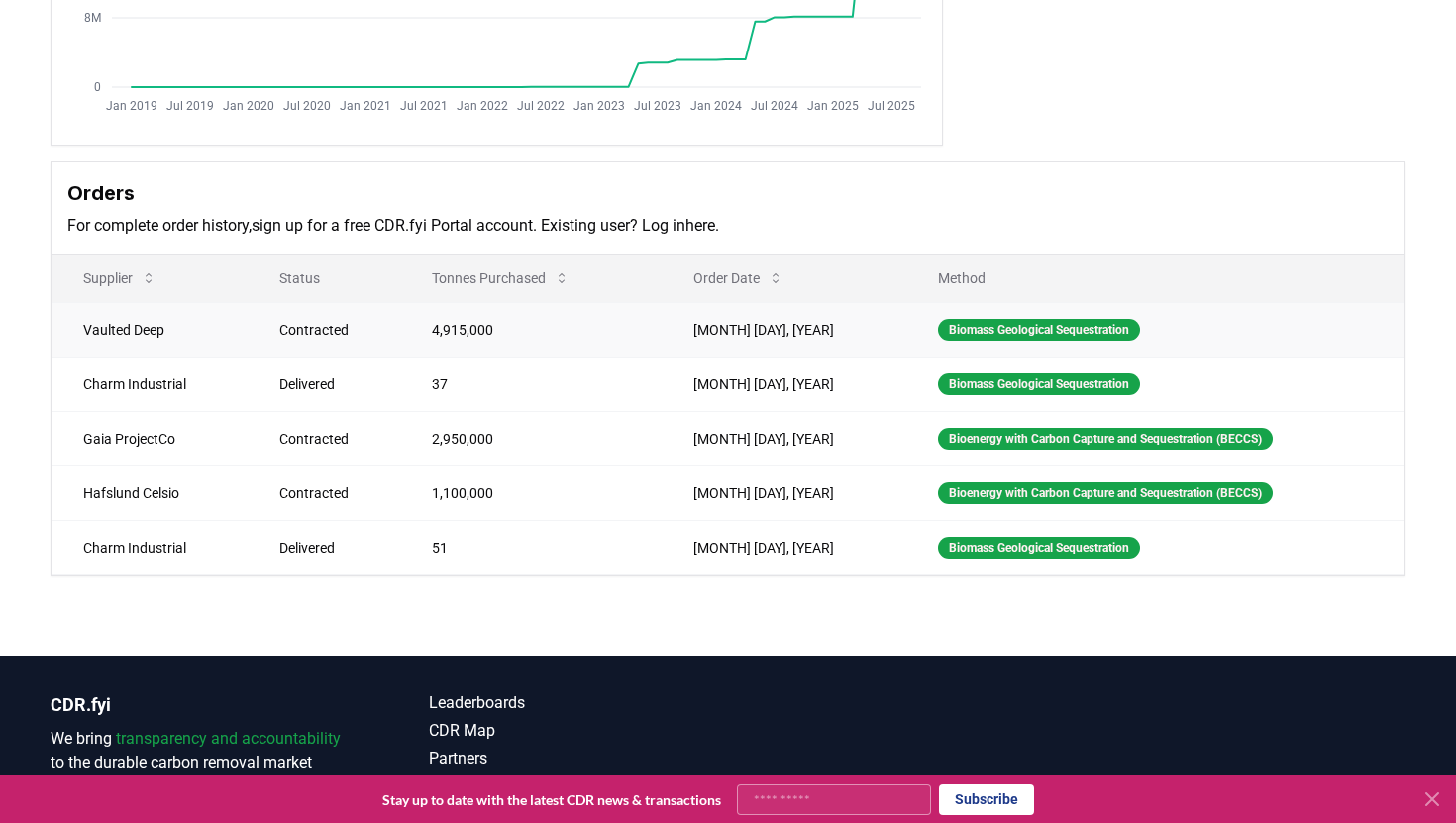 click on "4,915,000" at bounding box center [531, 329] 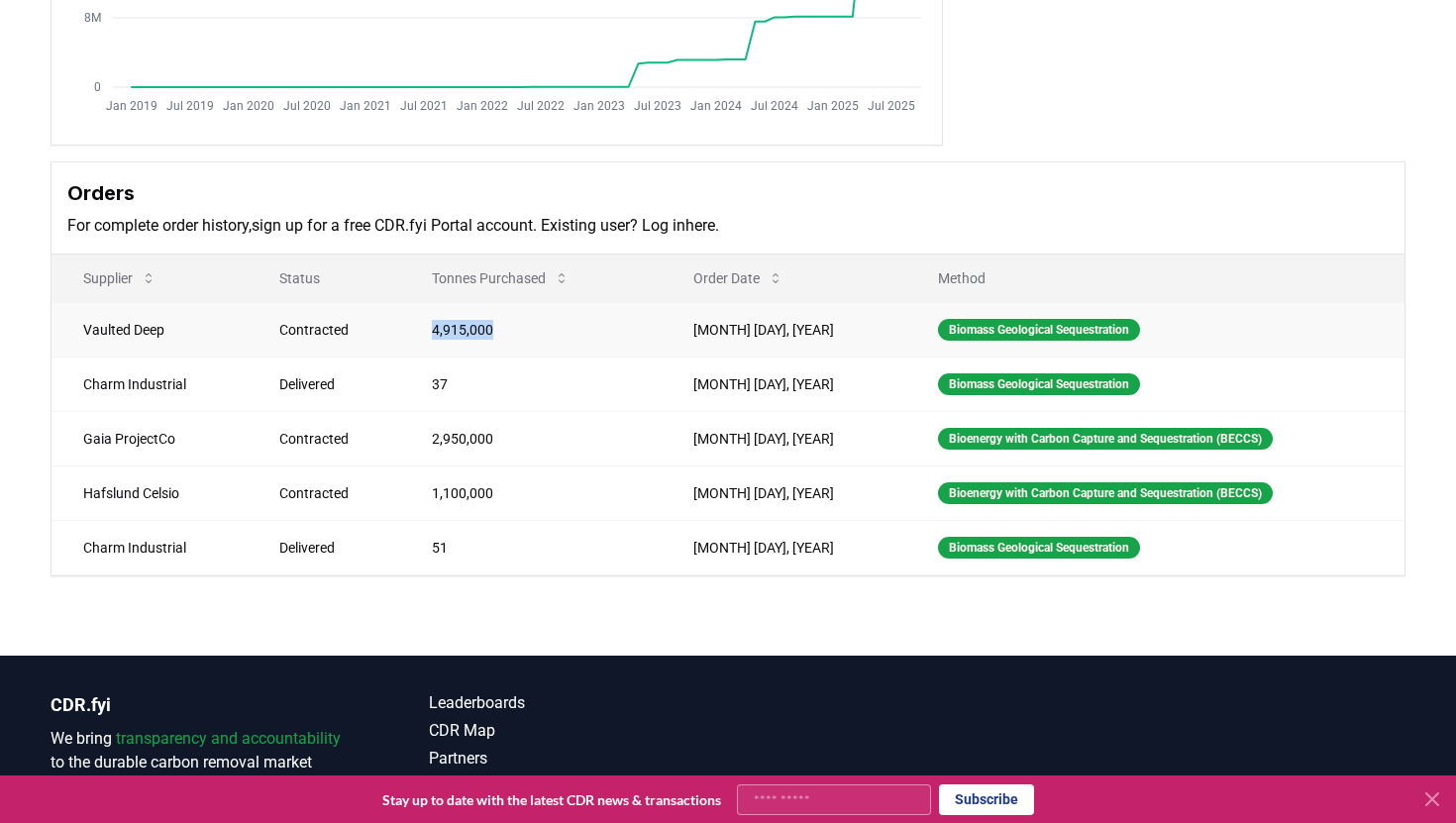 click on "4,915,000" at bounding box center [531, 329] 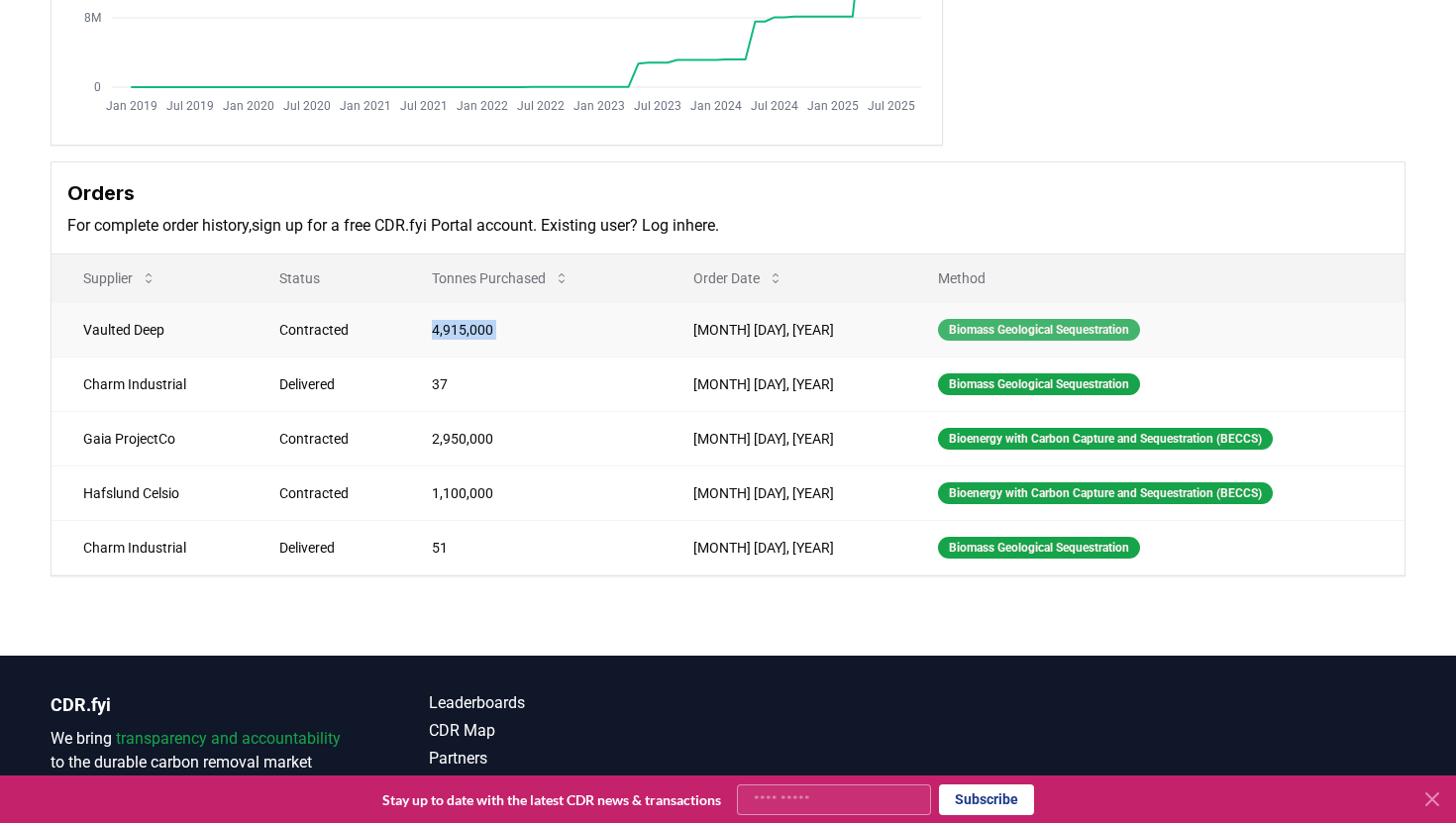 click on "Biomass Geological Sequestration" at bounding box center (1039, 330) 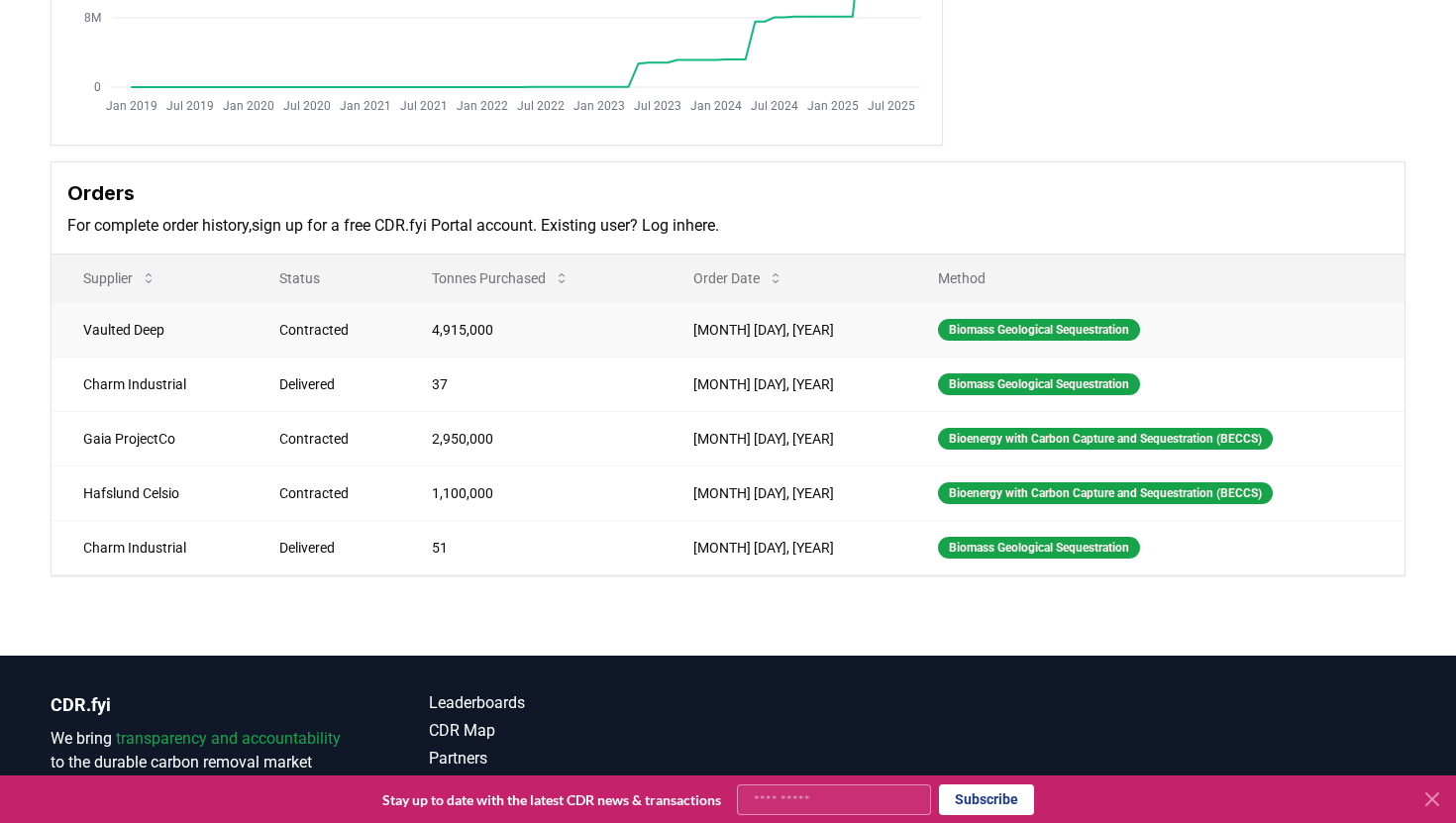 scroll, scrollTop: 0, scrollLeft: 0, axis: both 